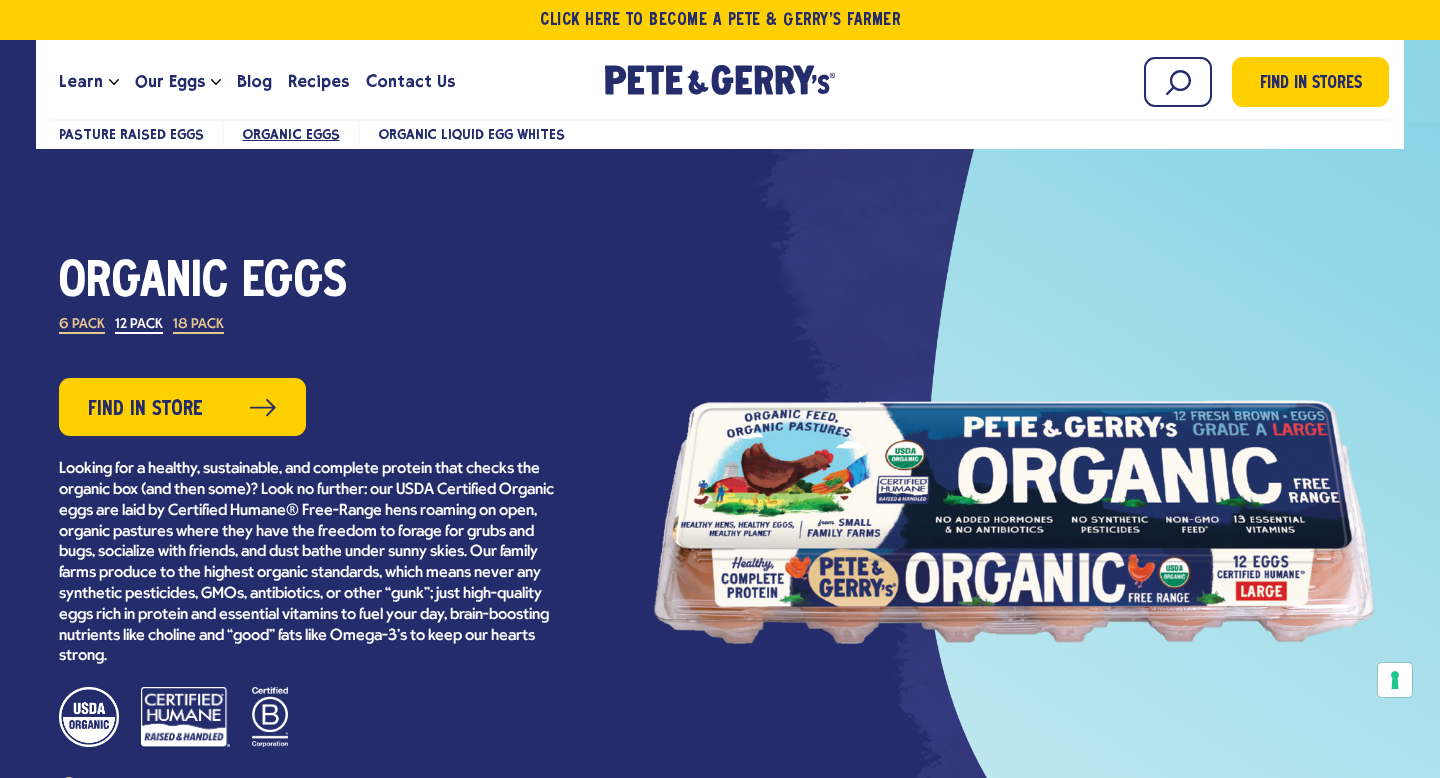 scroll, scrollTop: 0, scrollLeft: 0, axis: both 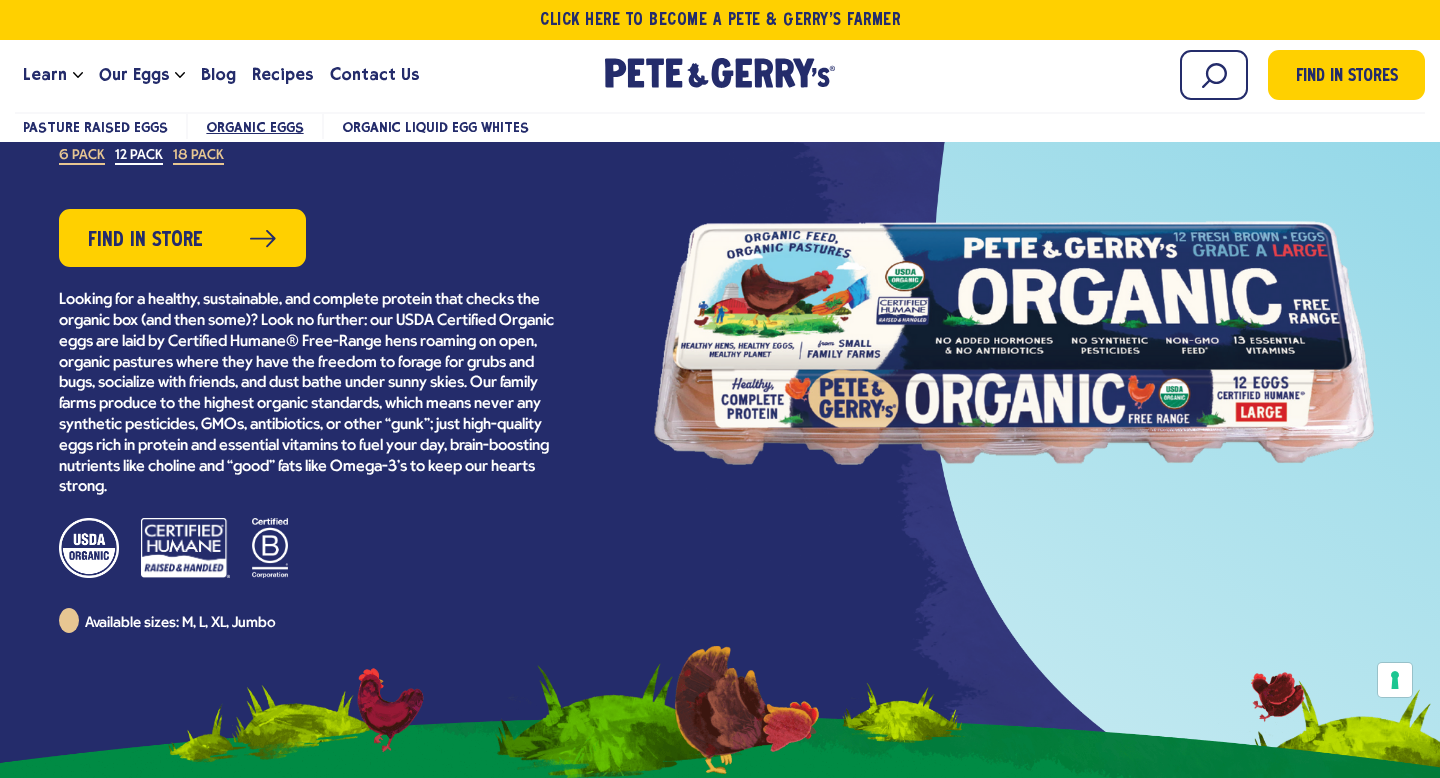 click at bounding box center [1034, 320] 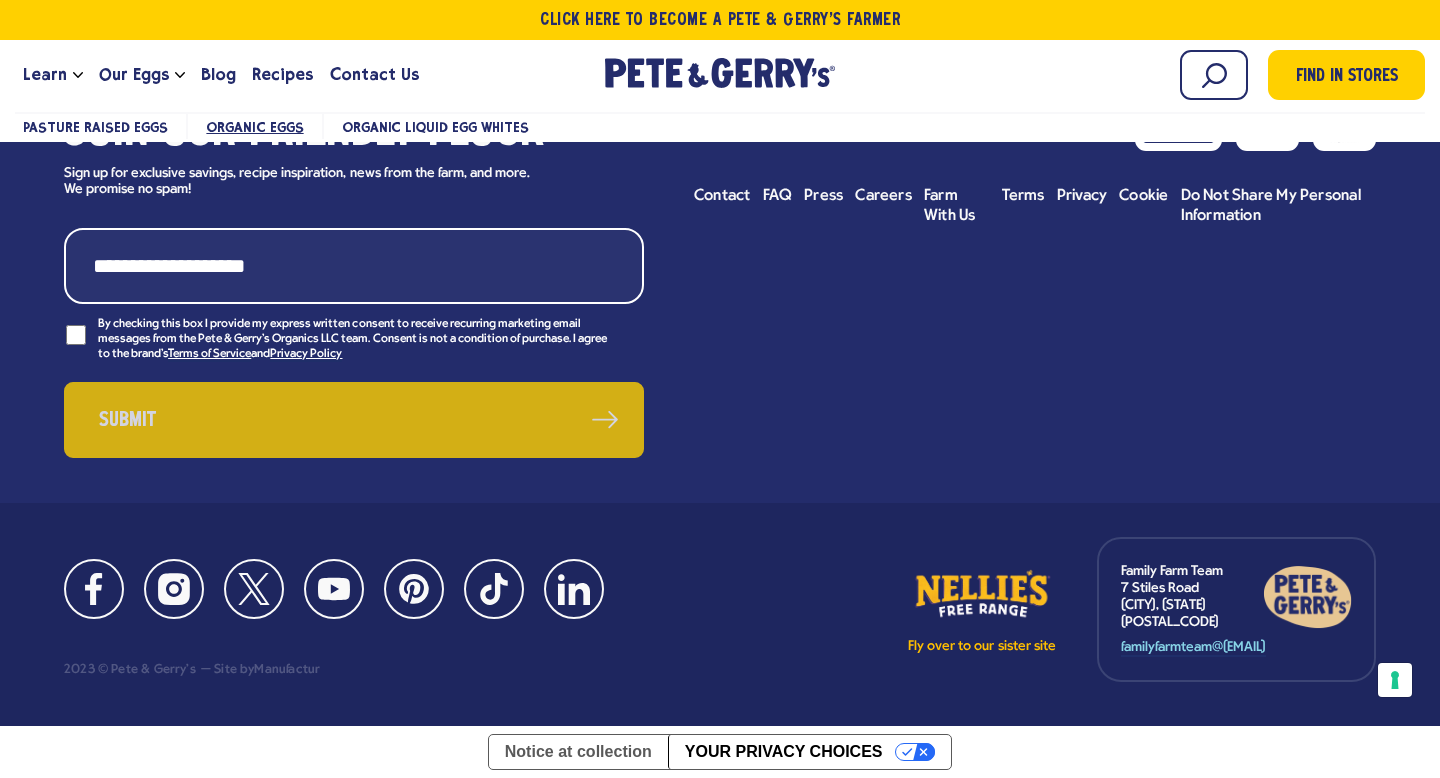 scroll, scrollTop: 12408, scrollLeft: 0, axis: vertical 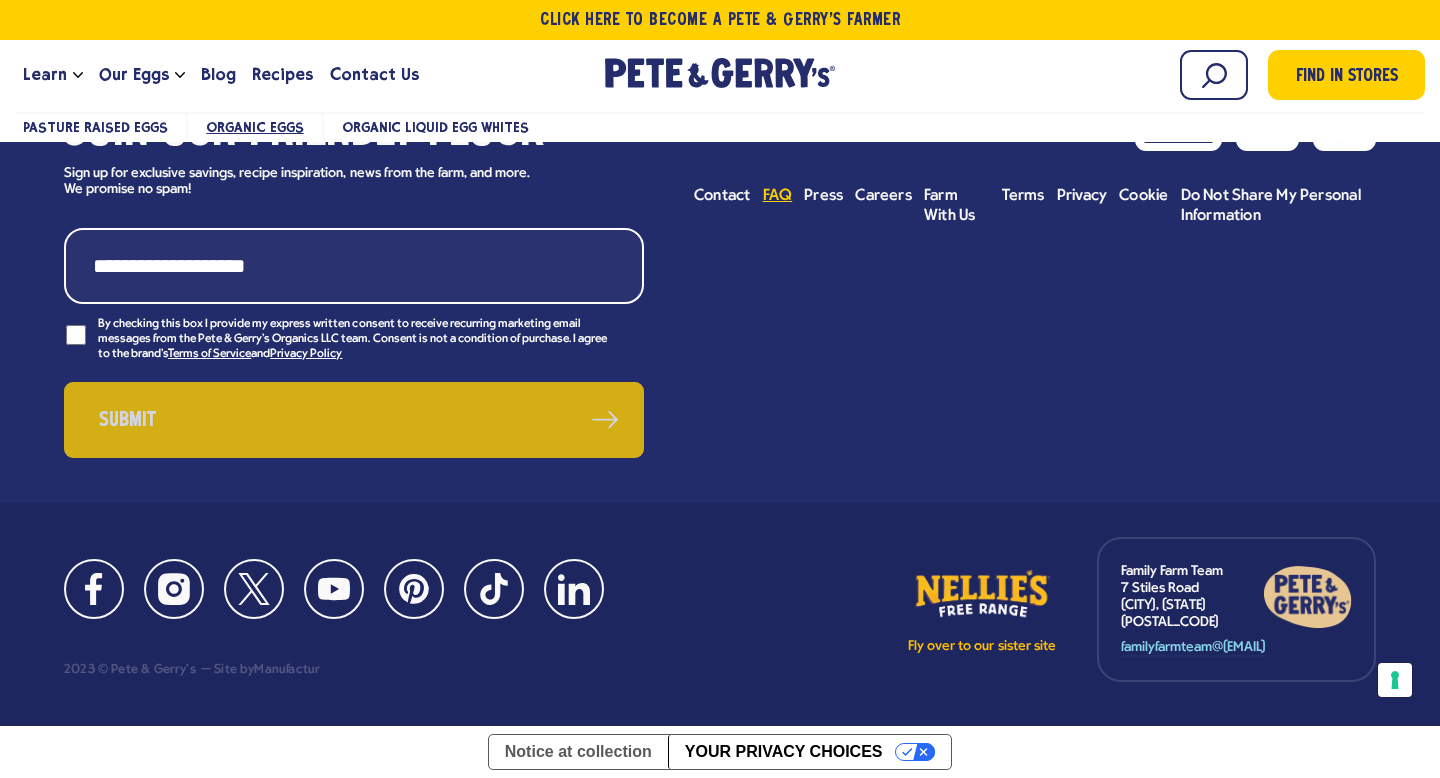 click on "FAQ" at bounding box center (778, 196) 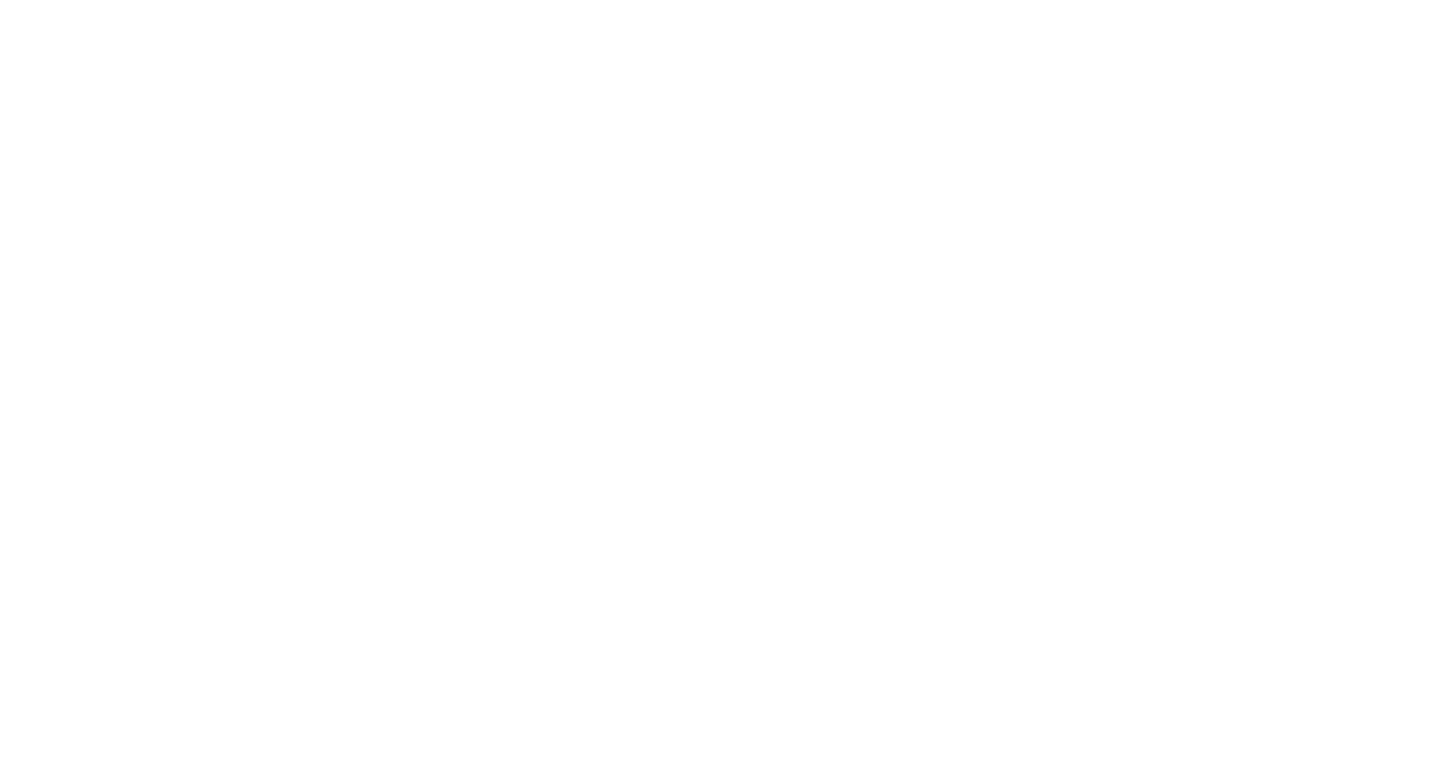 scroll, scrollTop: 0, scrollLeft: 0, axis: both 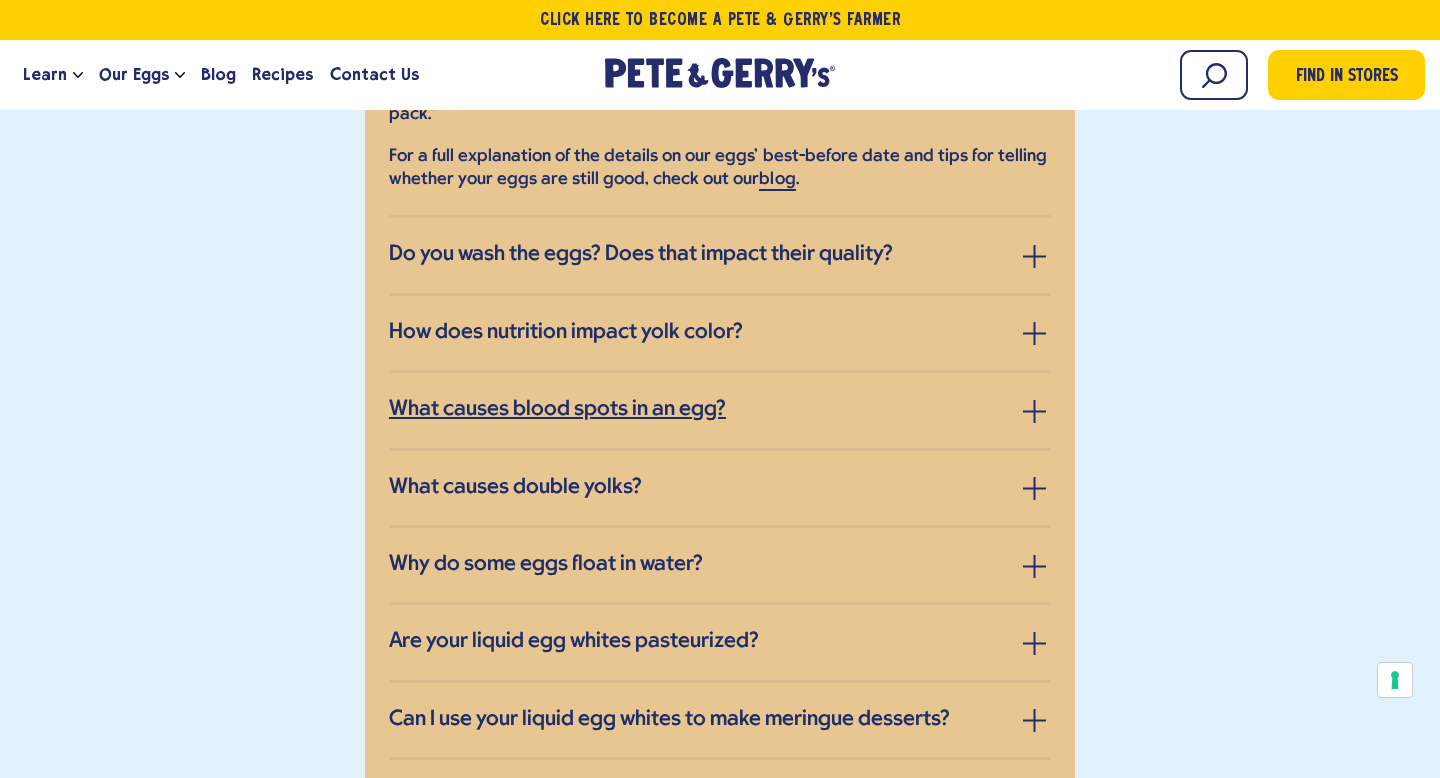 click on "What causes blood spots in an egg?" at bounding box center [720, 410] 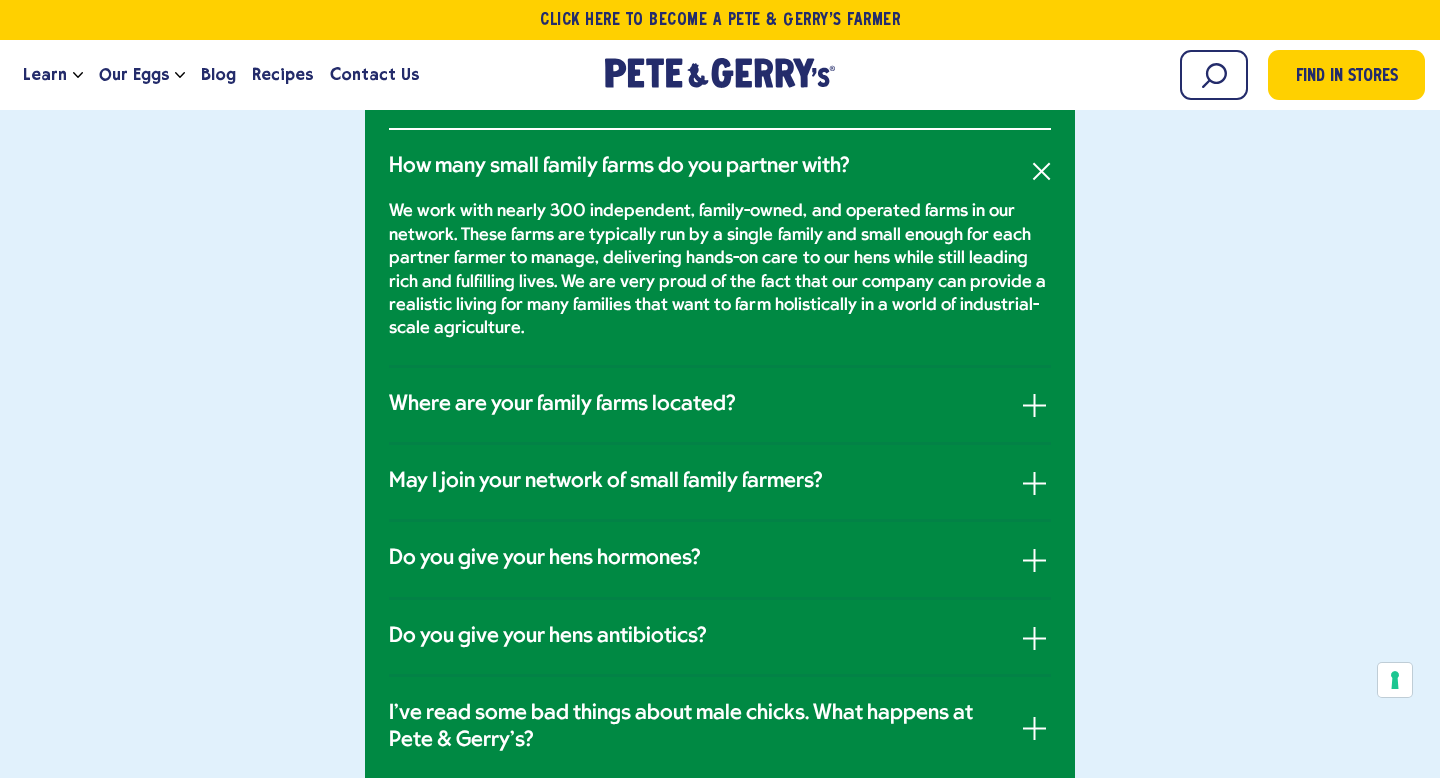 scroll, scrollTop: 0, scrollLeft: 0, axis: both 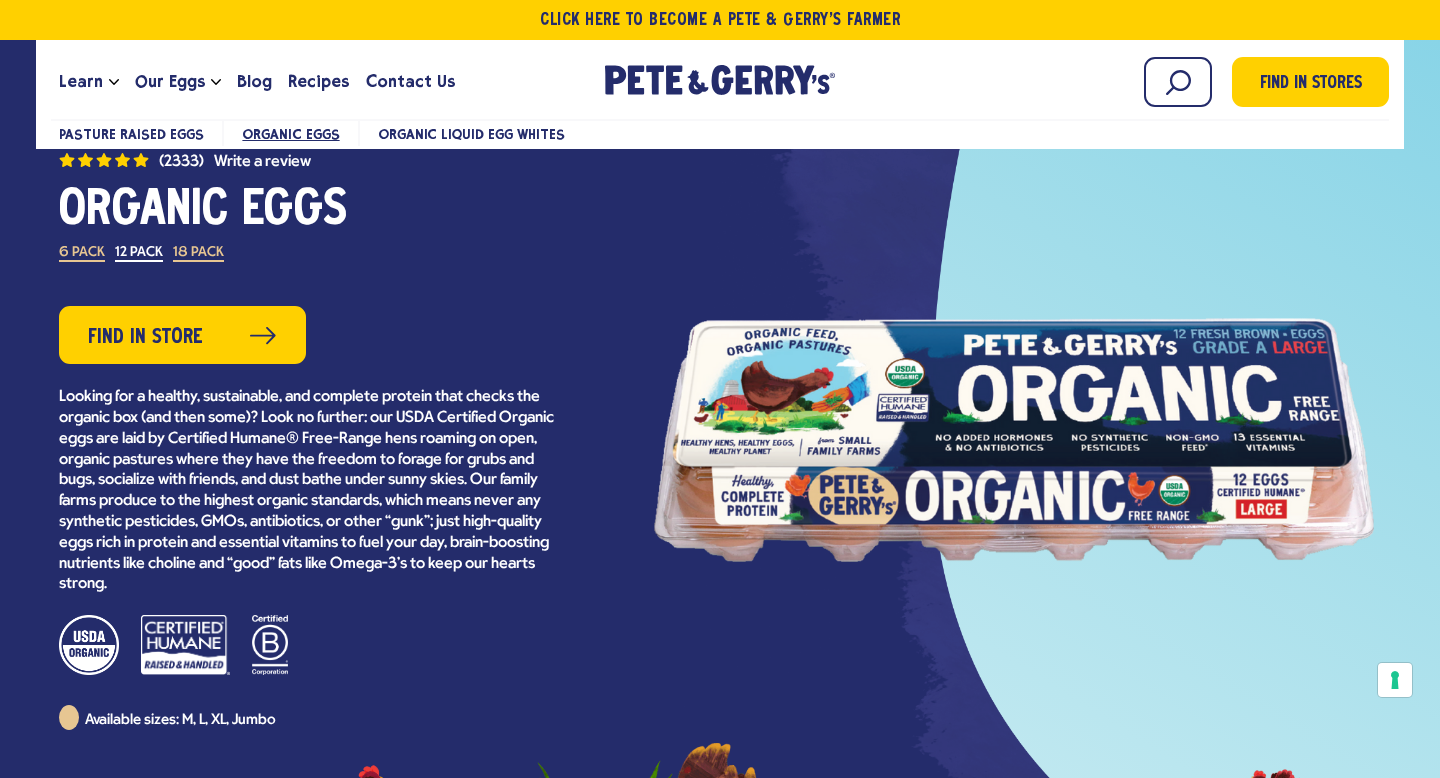 click on "(2333)
Organic Eggs
4.7 out of 5 stars. Read reviews for
average rating value is 4.7 of 5.
Read 2333 Reviews
Same page link. 4.7   (2333) Write a review
Organic Eggs
Variants
Find in Store" at bounding box center [309, 439] 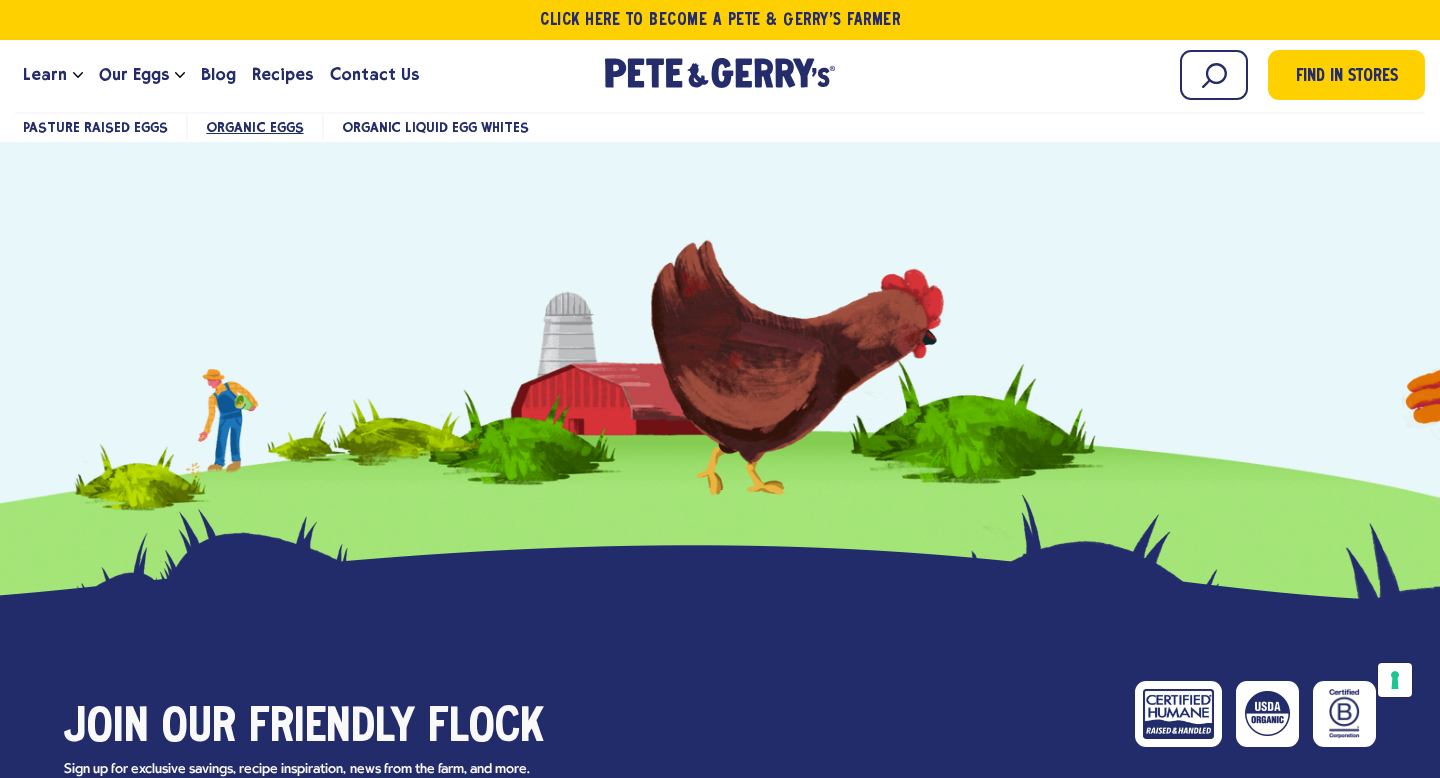 scroll, scrollTop: 5776, scrollLeft: 0, axis: vertical 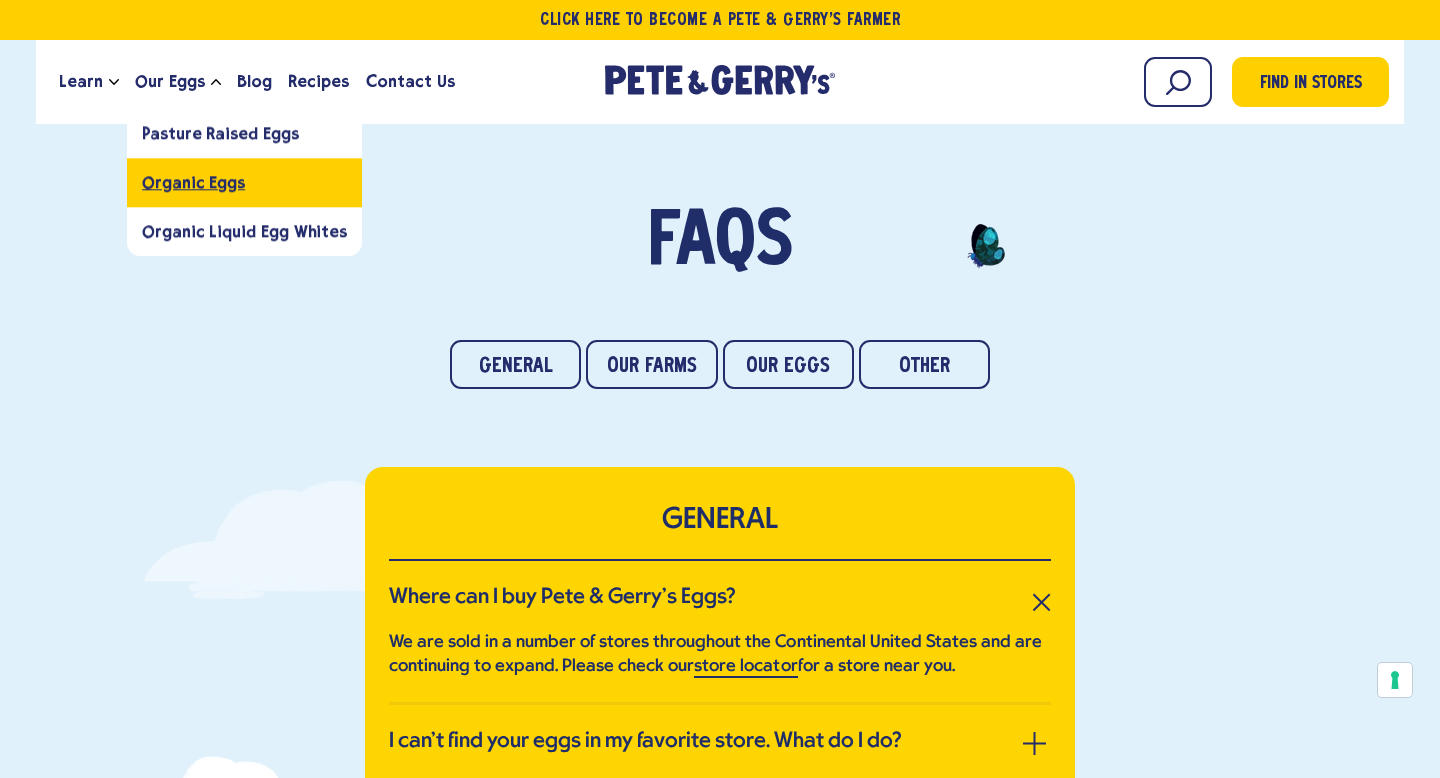 click on "Organic Eggs" at bounding box center [193, 182] 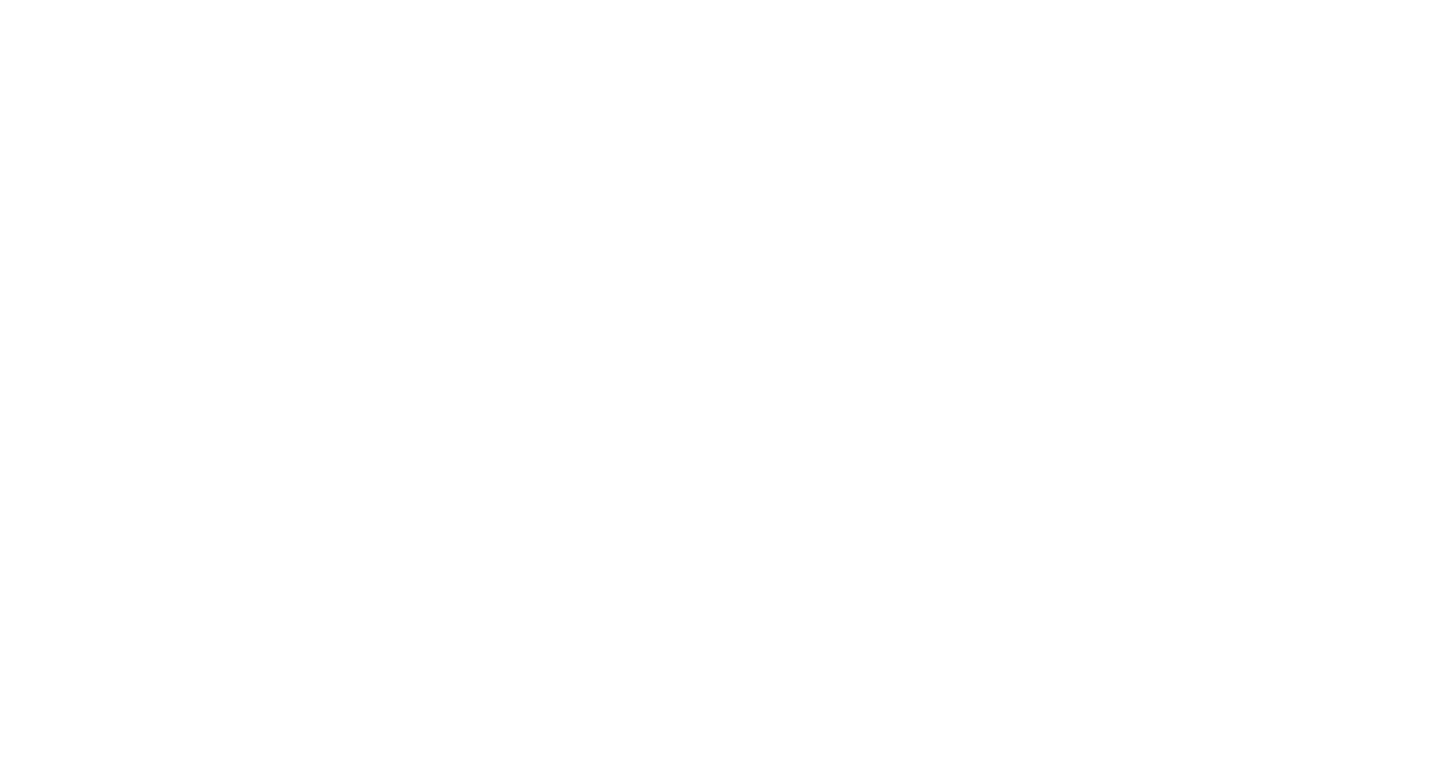 scroll, scrollTop: 0, scrollLeft: 0, axis: both 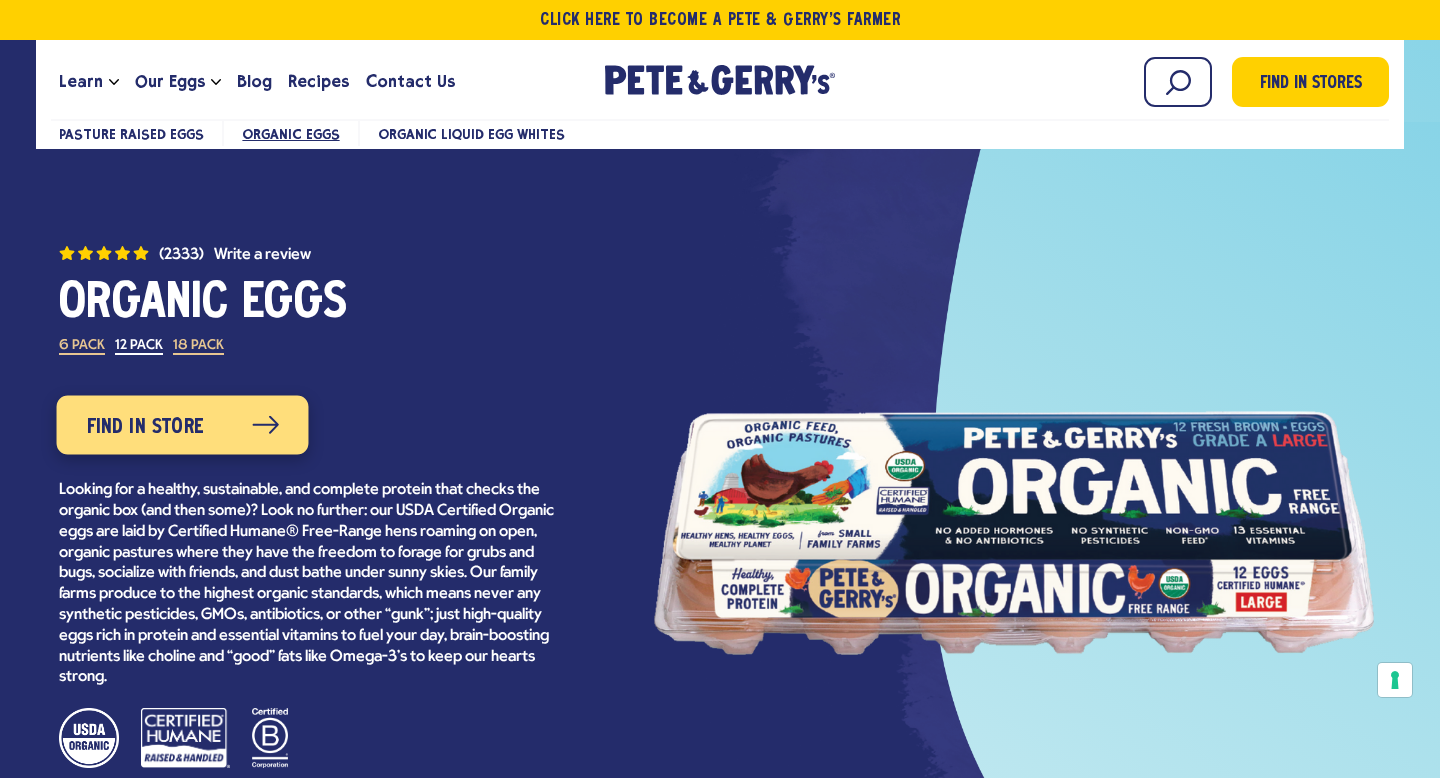 click on "Find in Store" at bounding box center [144, 428] 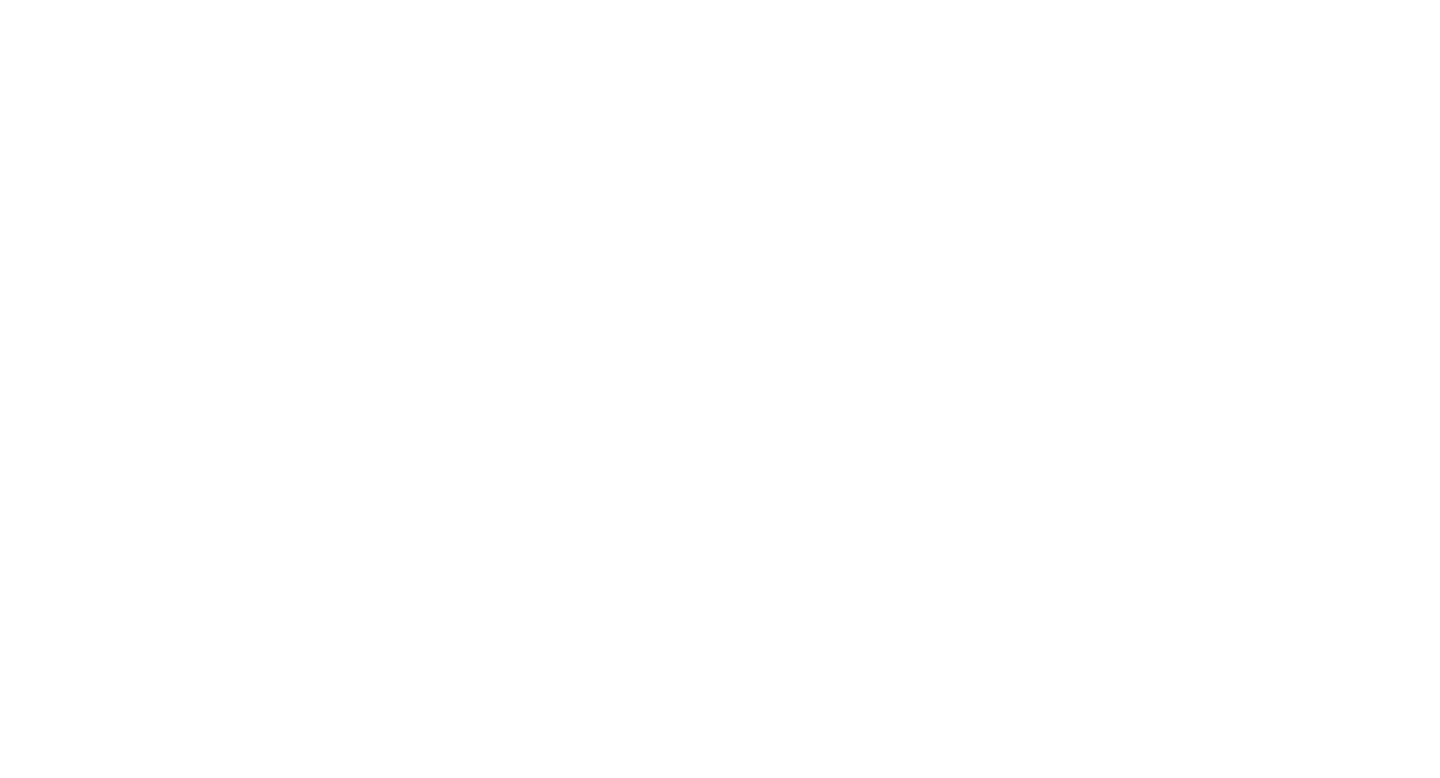 scroll, scrollTop: 0, scrollLeft: 0, axis: both 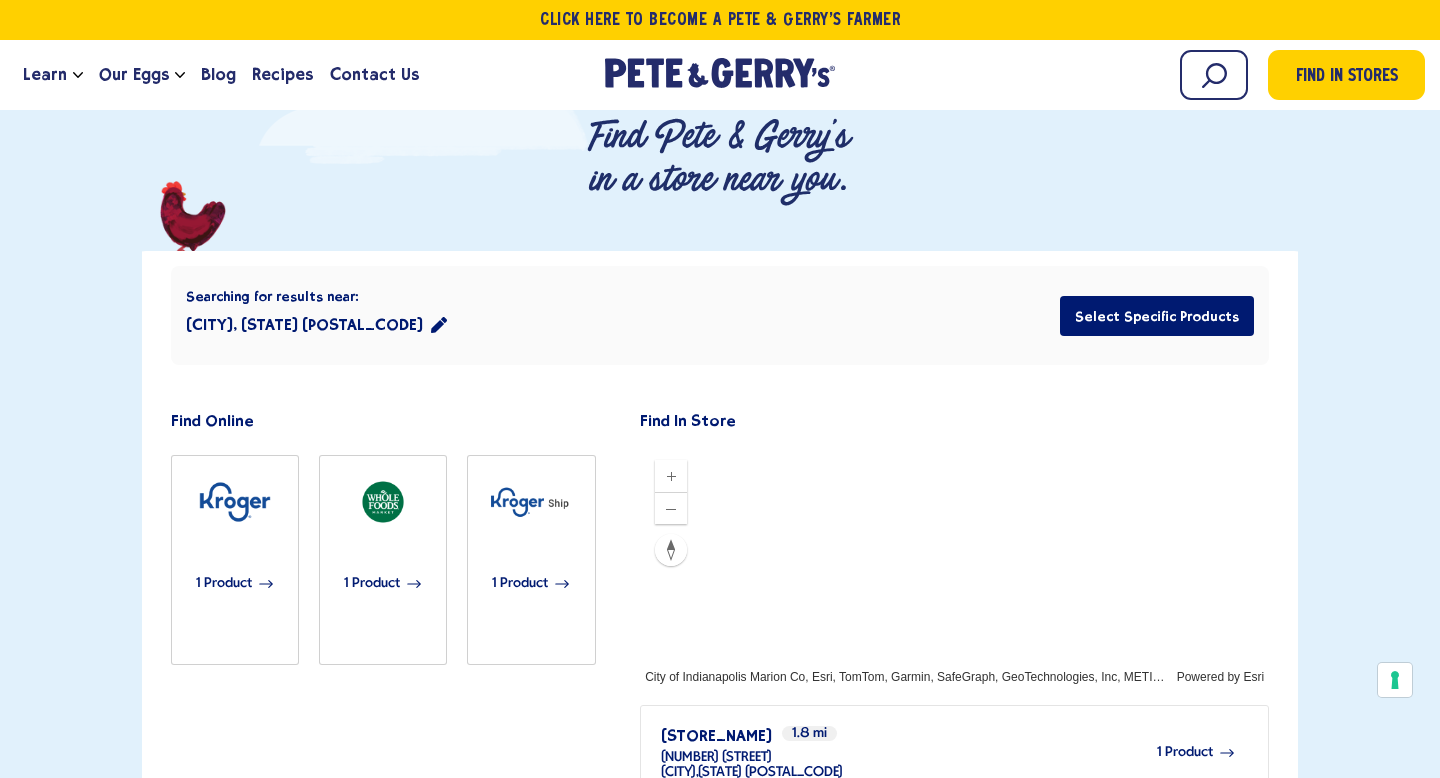 click 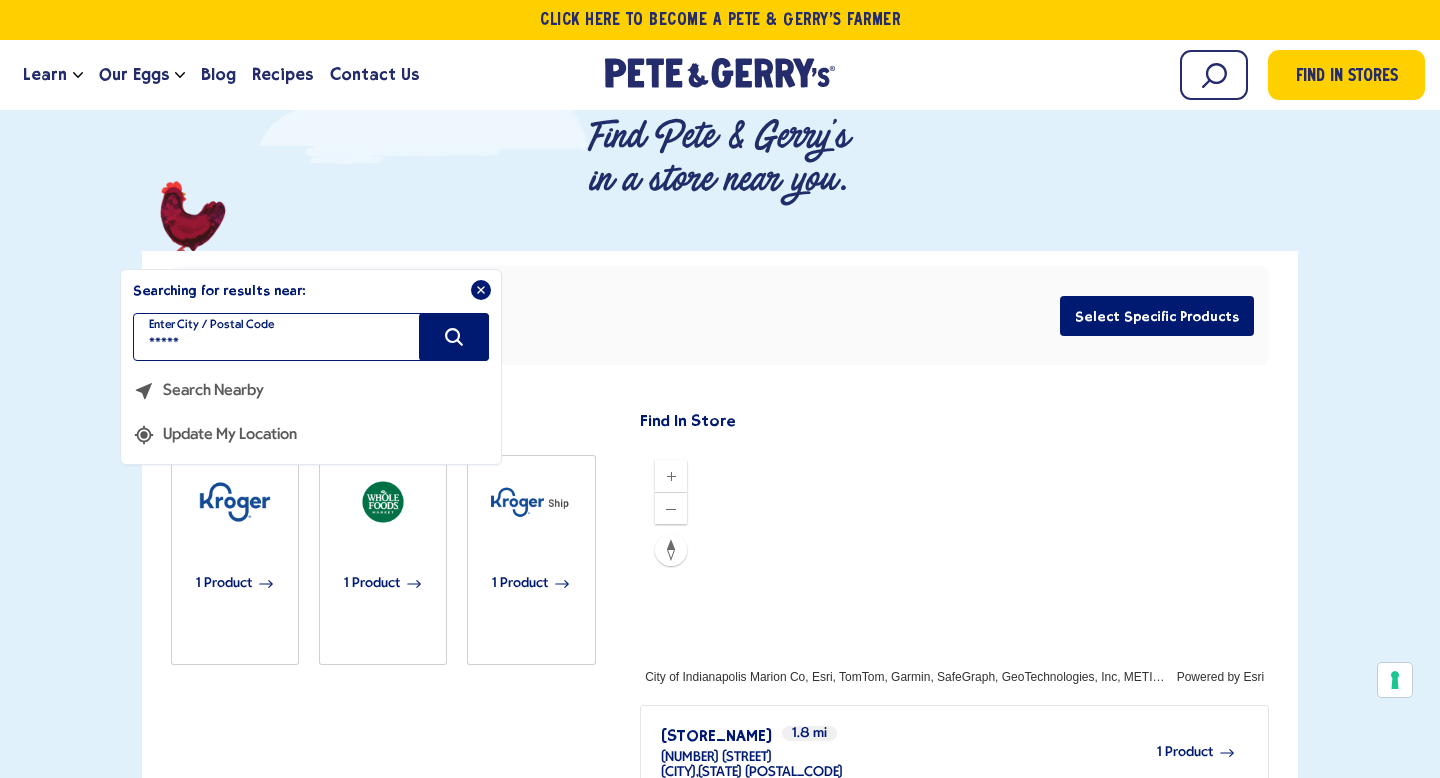 click on "*****" at bounding box center [311, 337] 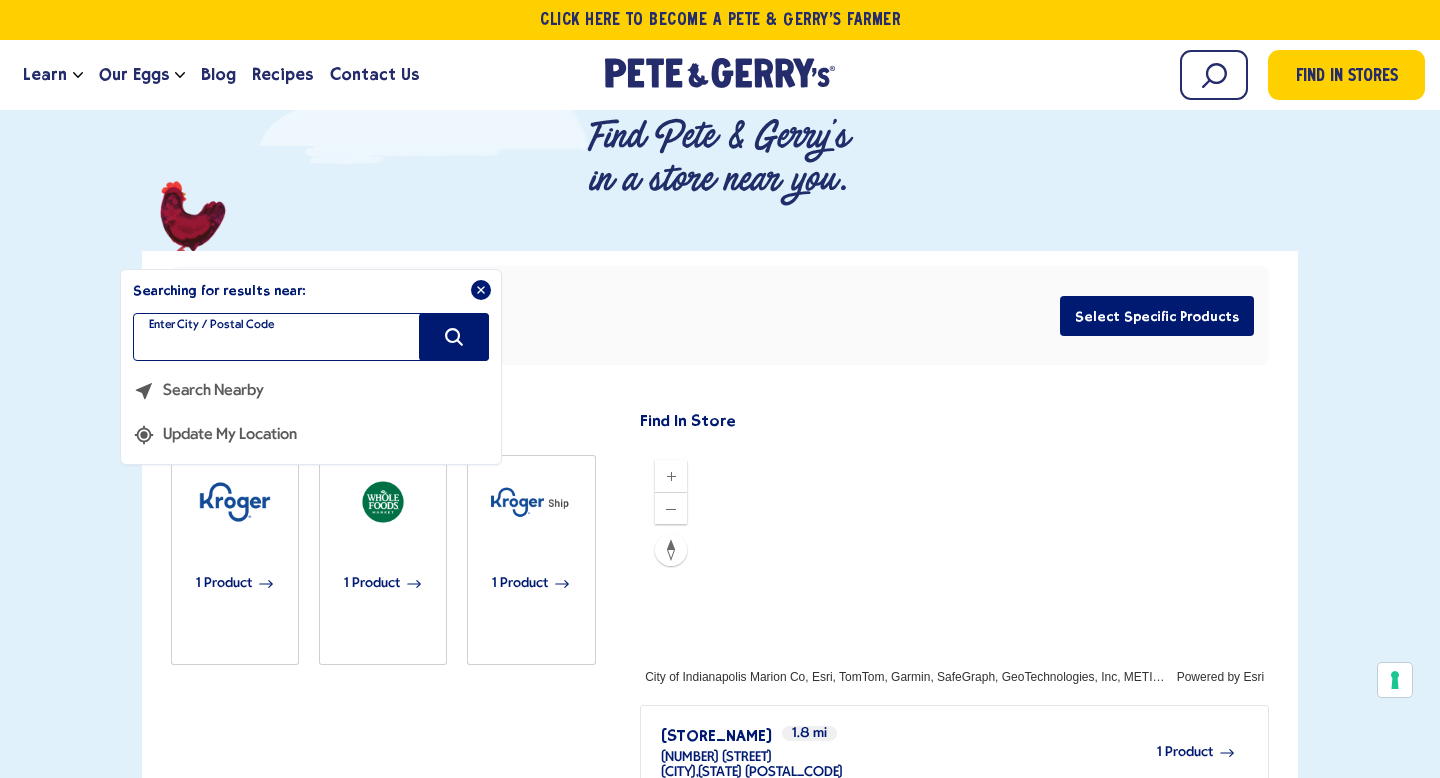 click at bounding box center [311, 337] 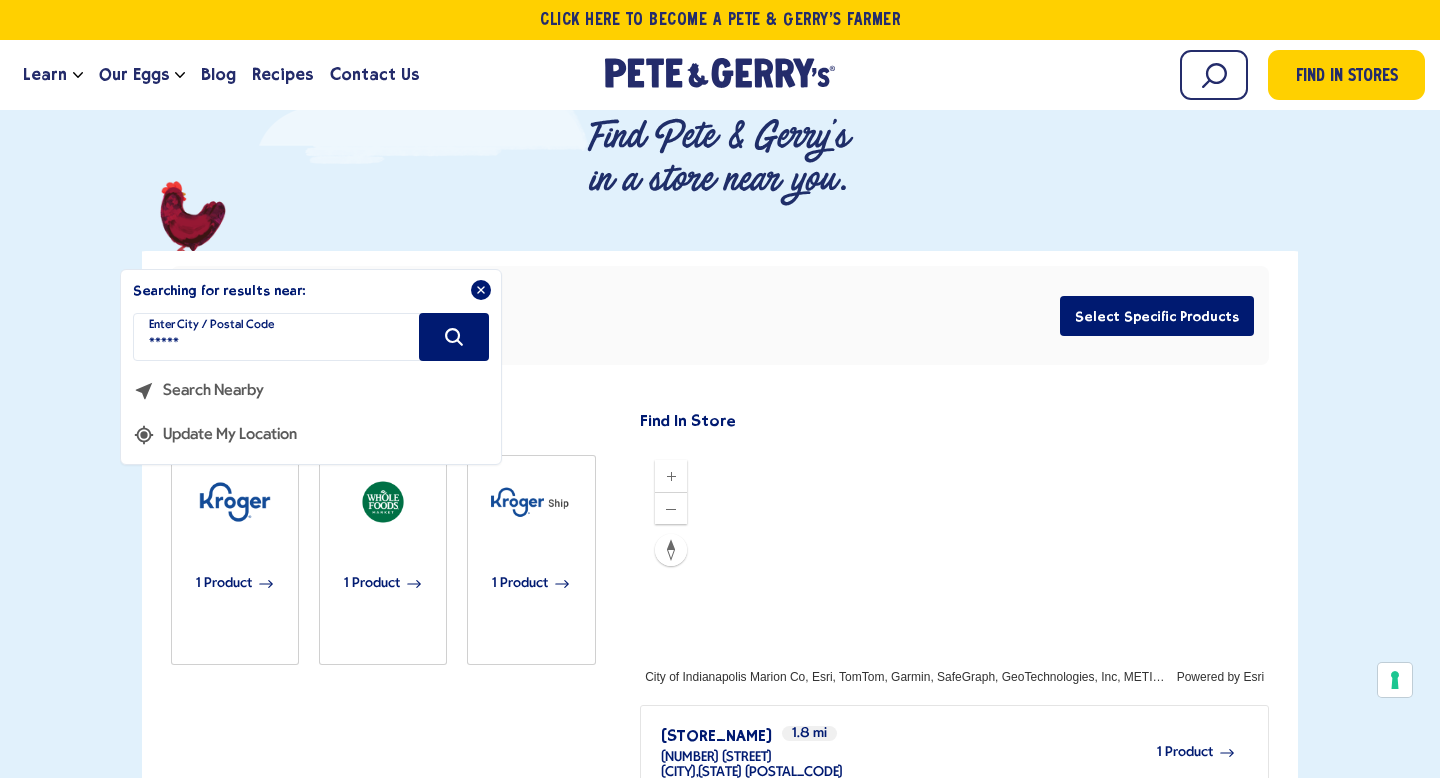 type on "*****" 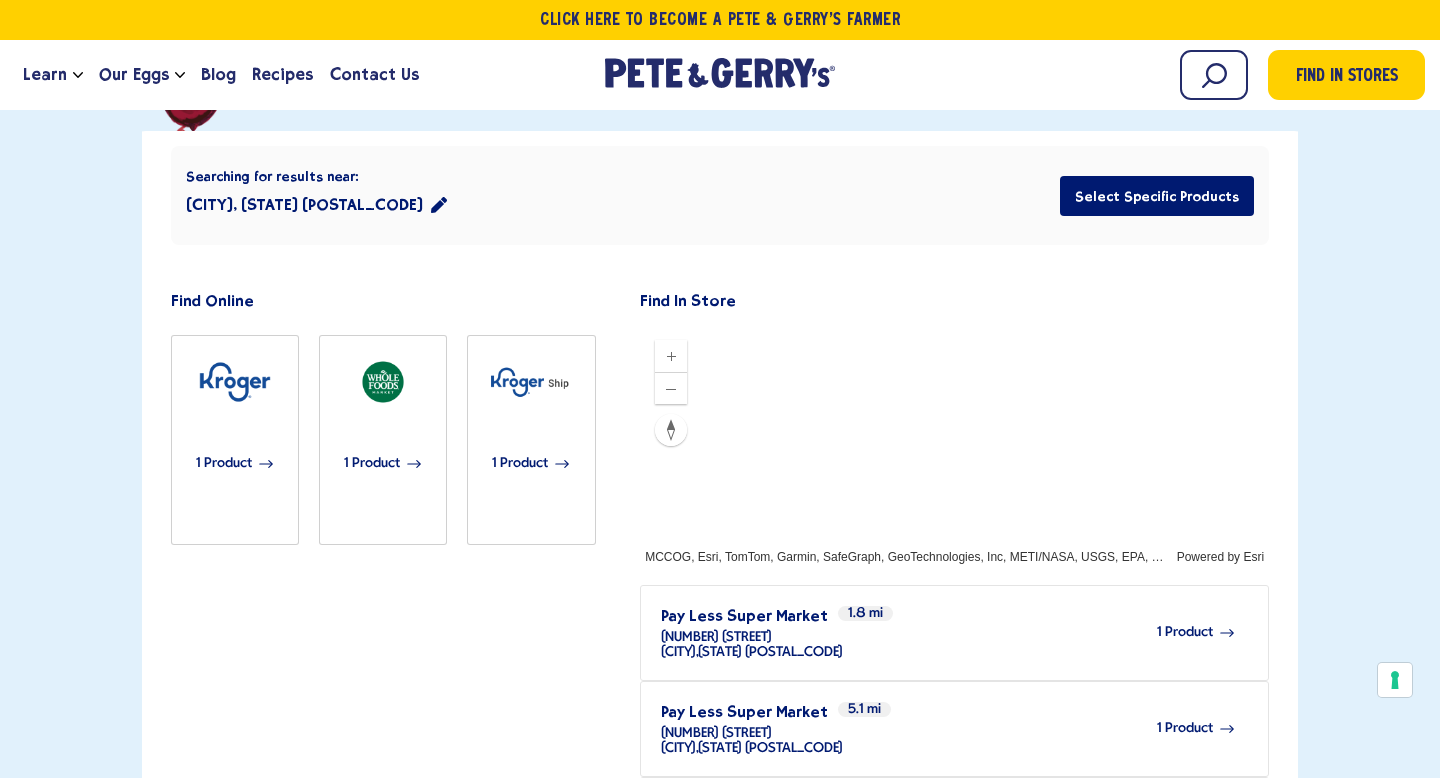 scroll, scrollTop: 298, scrollLeft: 0, axis: vertical 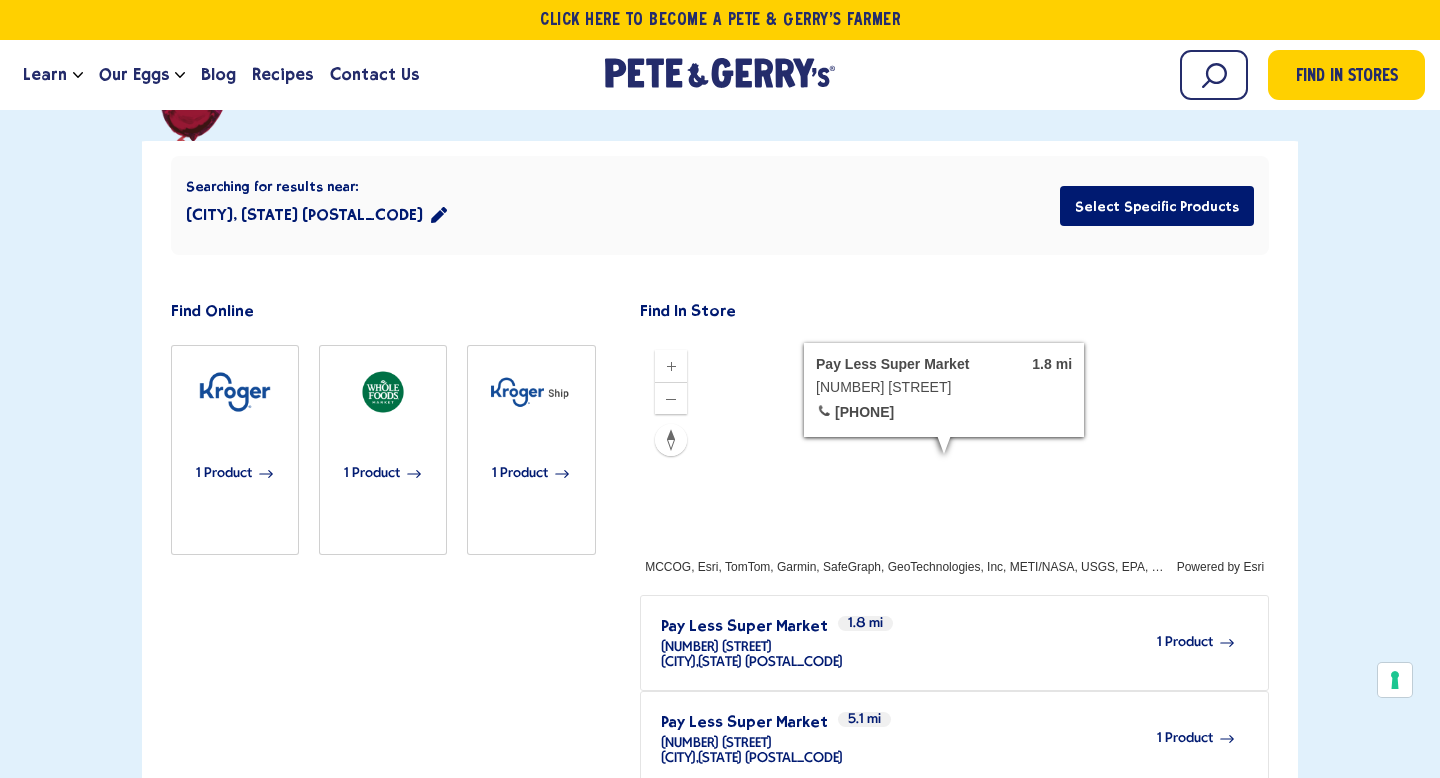 click on "1  Product" at bounding box center (1185, 642) 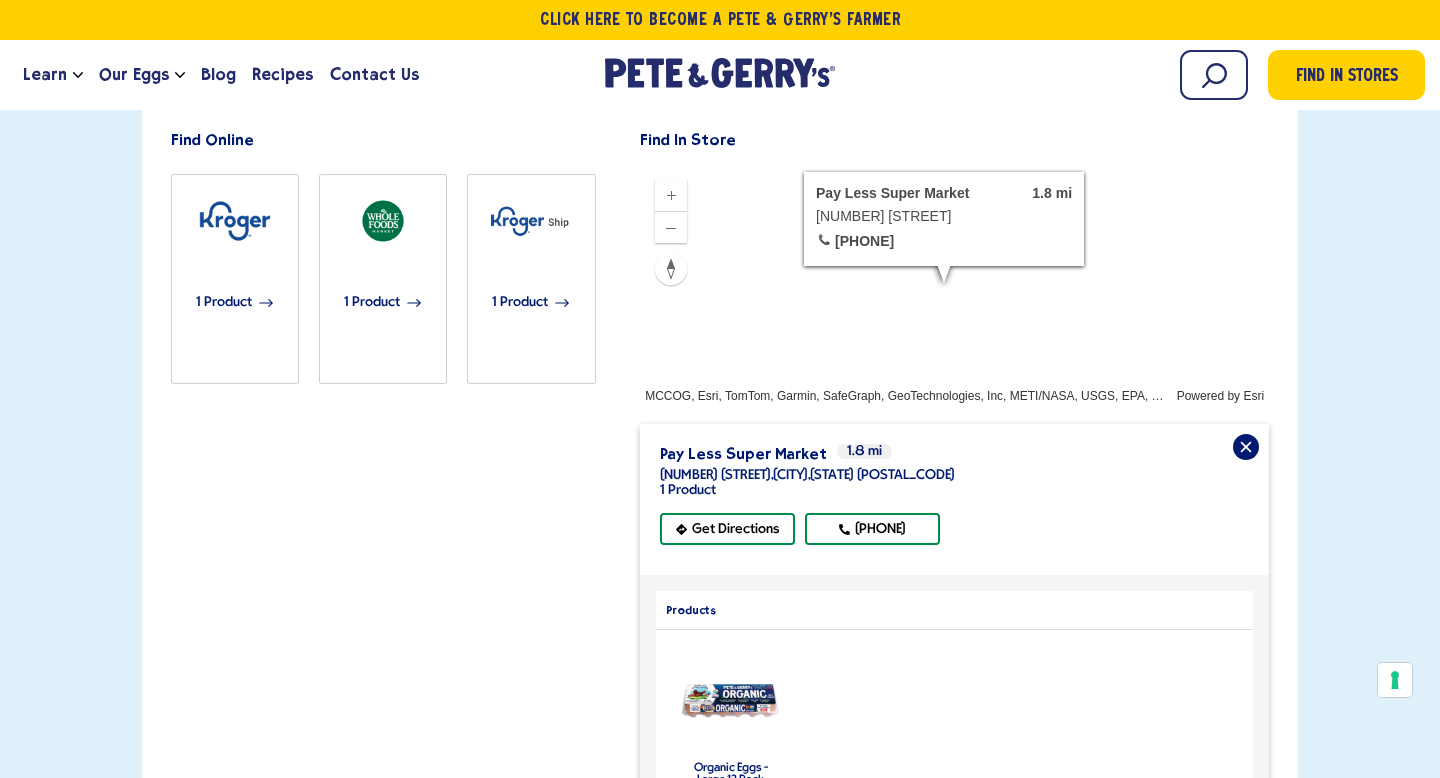 scroll, scrollTop: 530, scrollLeft: 0, axis: vertical 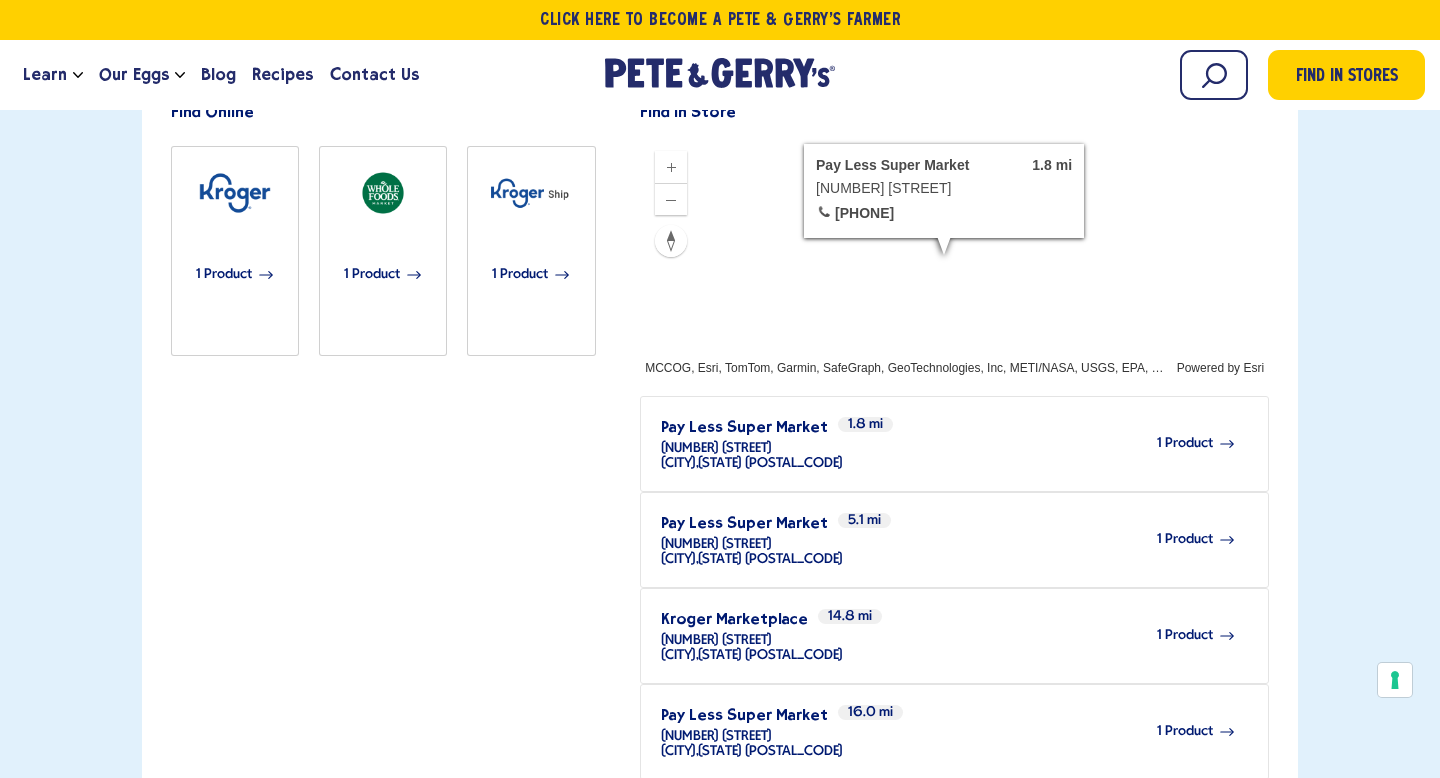click on "1  Product" at bounding box center (1039, 443) 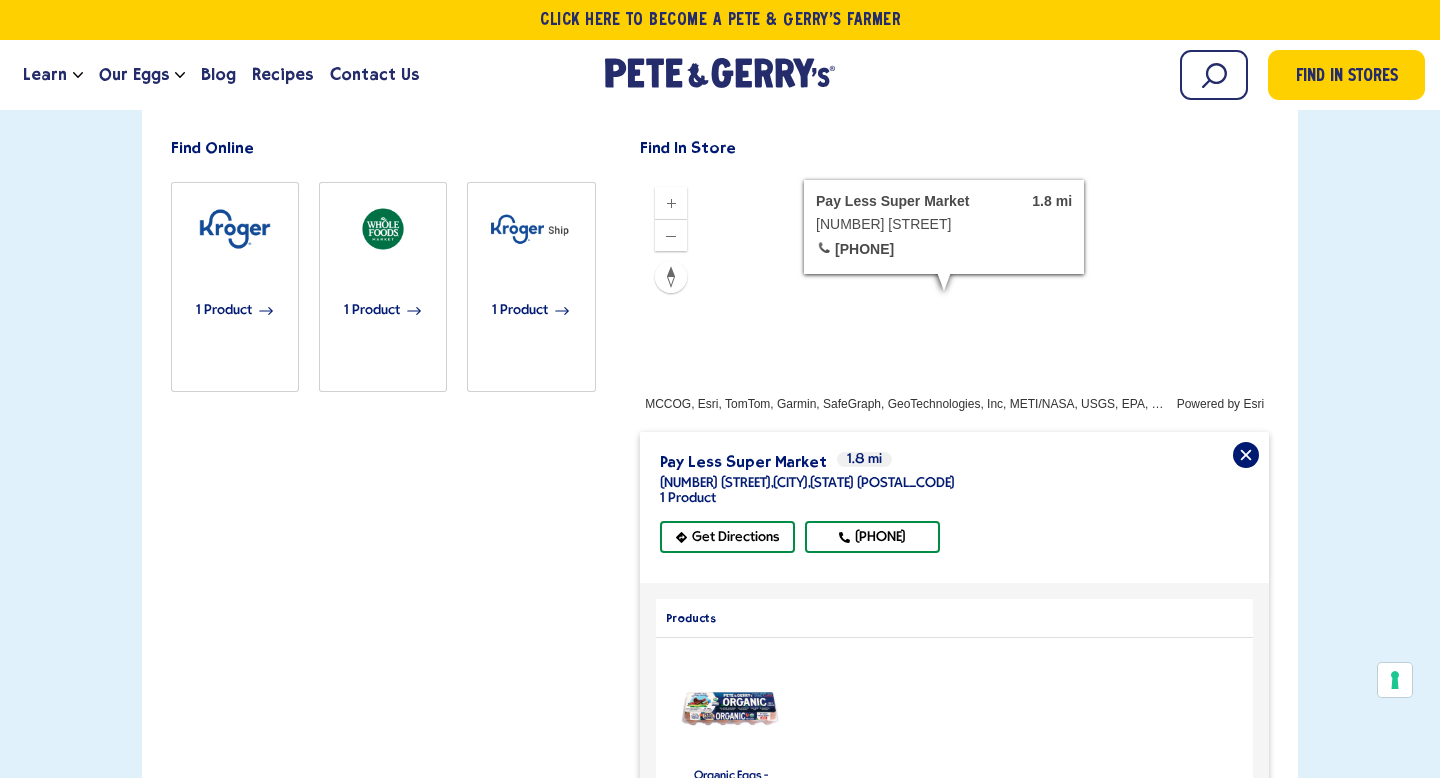 scroll, scrollTop: 384, scrollLeft: 0, axis: vertical 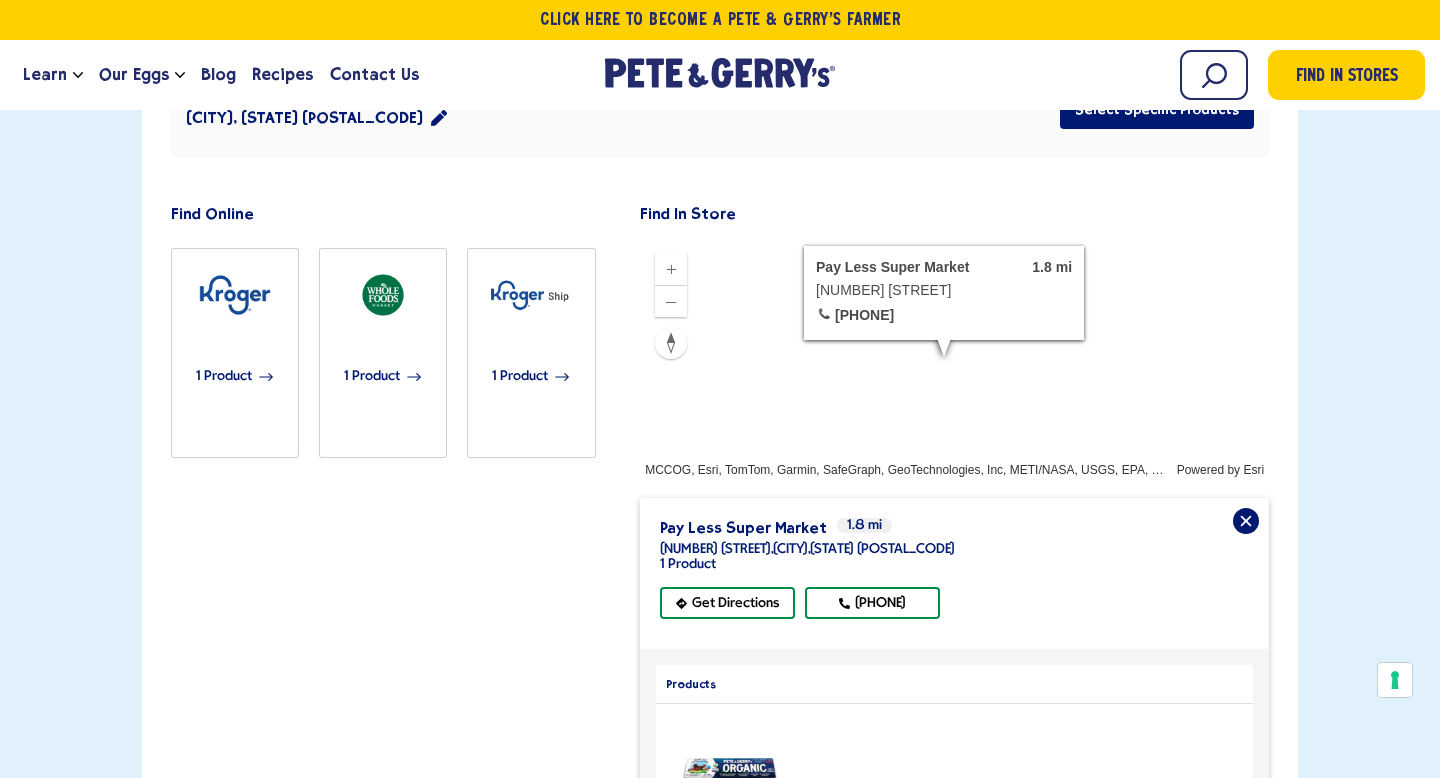 click on "Pay Less Super Market" at bounding box center [743, 527] 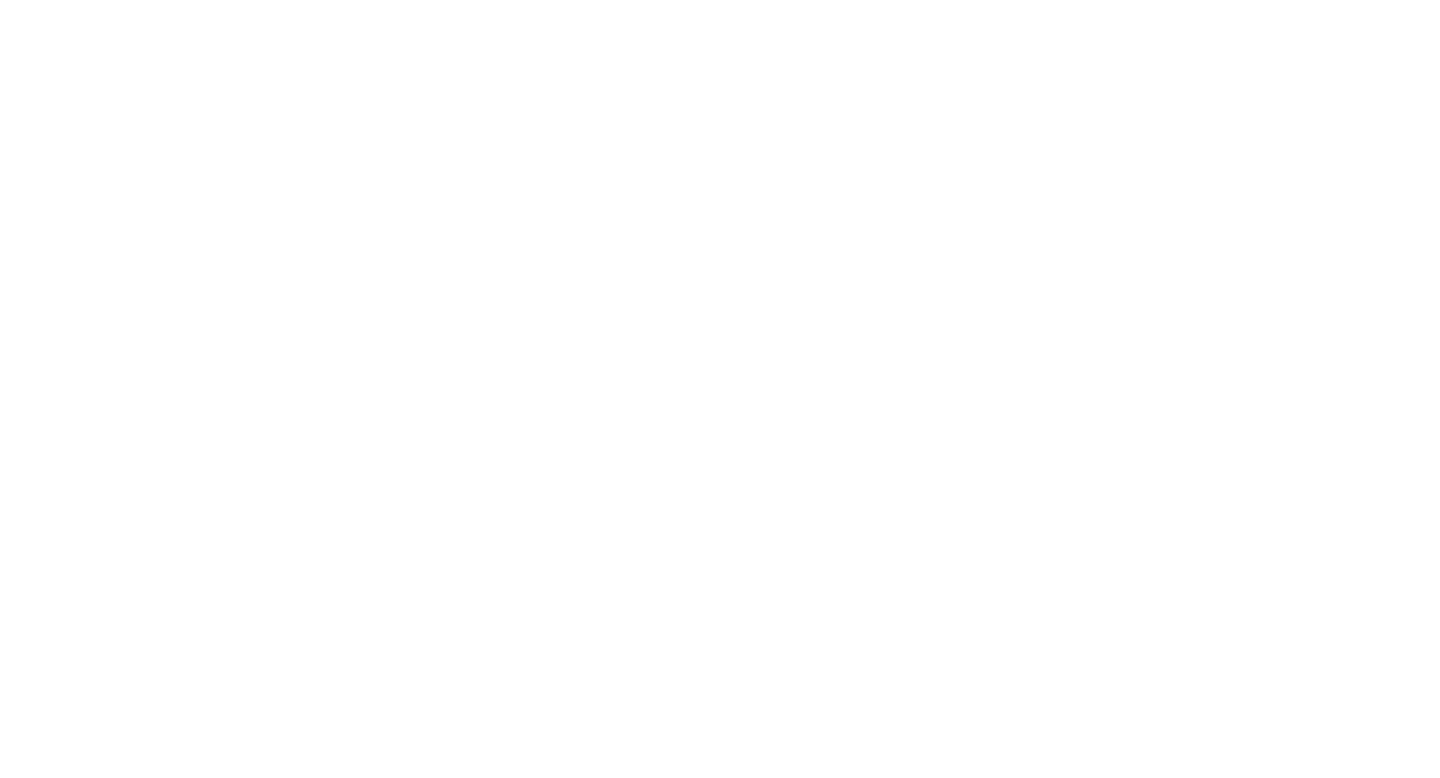 scroll, scrollTop: 384, scrollLeft: 0, axis: vertical 